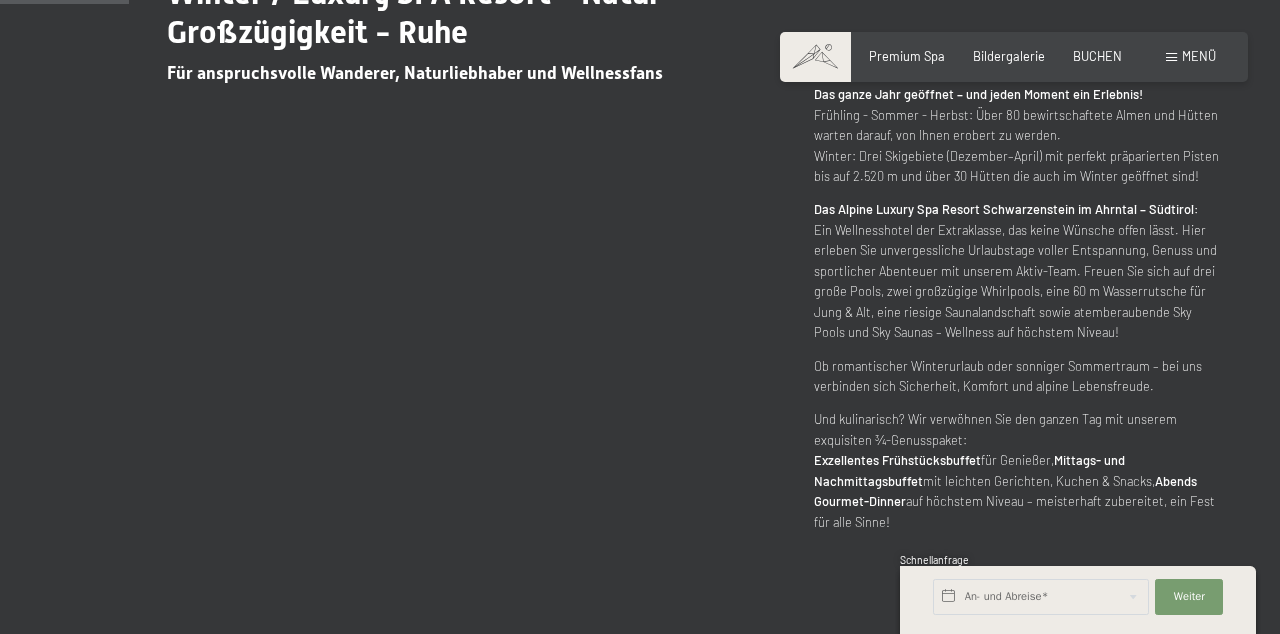 scroll, scrollTop: 0, scrollLeft: 0, axis: both 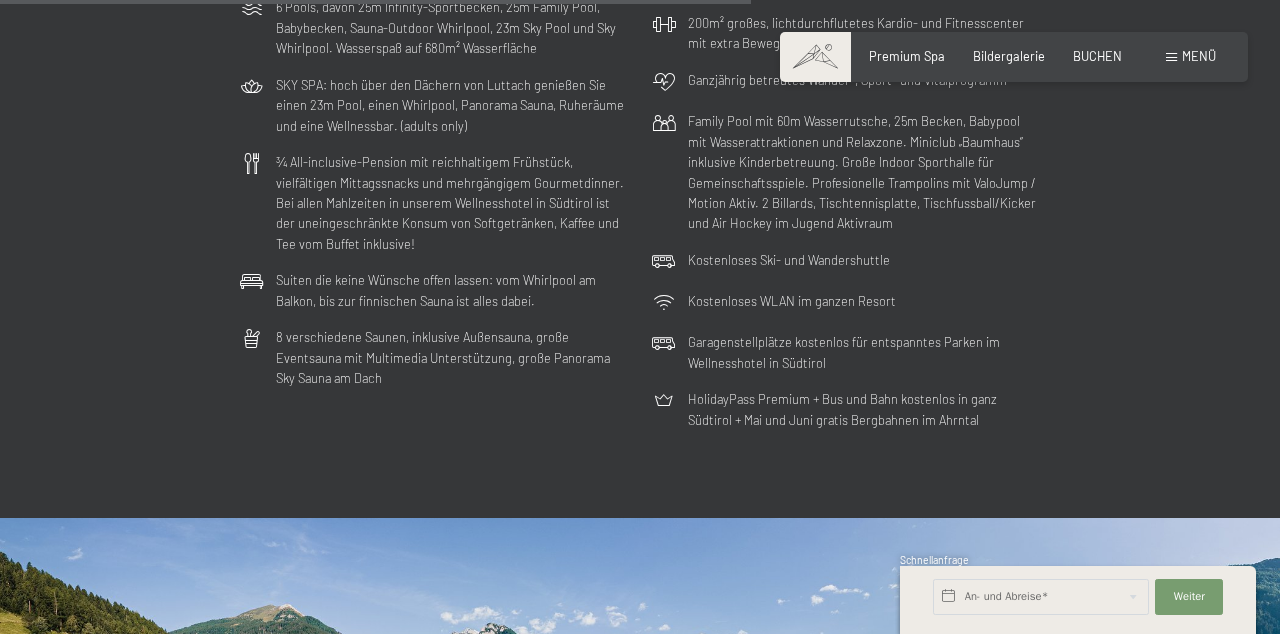 click on "Family Pool mit 60m Wasserrutsche, 25m Becken, Babypool mit Wasserattraktionen und Relaxzone. Miniclub „Baumhaus“ inklusive Kinderbetreuung. Große Indoor Sporthalle für Gemeinschaftsspiele. Profesionelle Trampolins mit ValoJump / Motion Aktiv. 2 Billards, Tischtennisplatte, Tischfussball/Kicker und Air Hockey im Jugend Aktivraum" at bounding box center [864, 172] 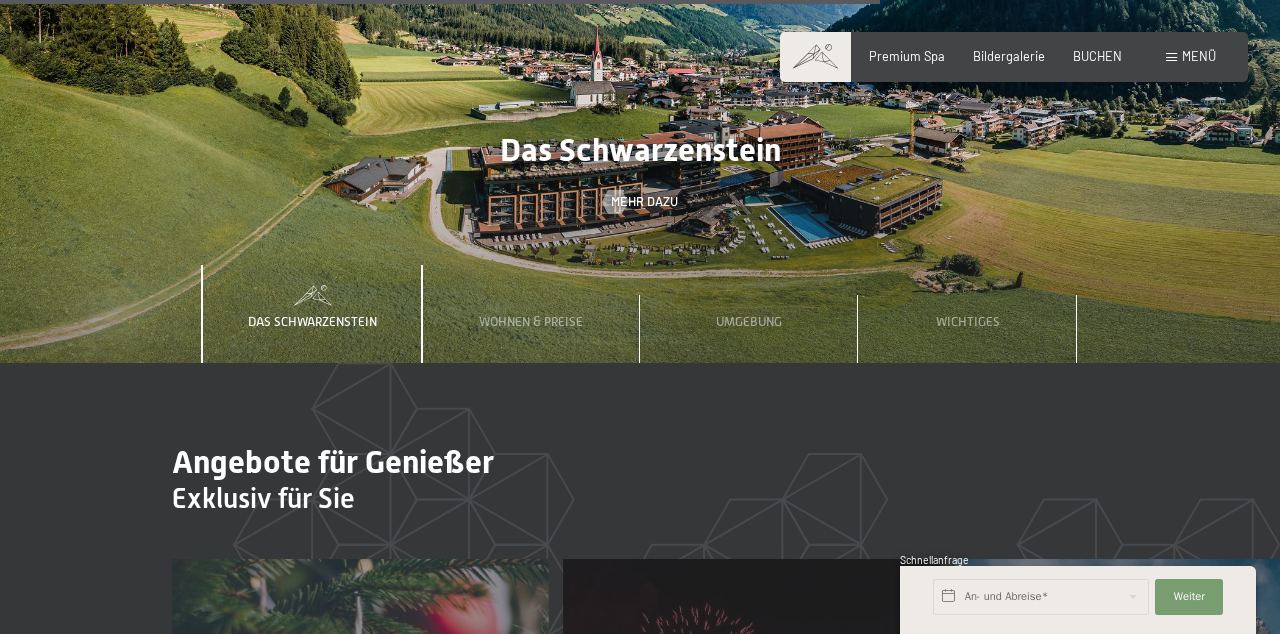 scroll, scrollTop: 5178, scrollLeft: 0, axis: vertical 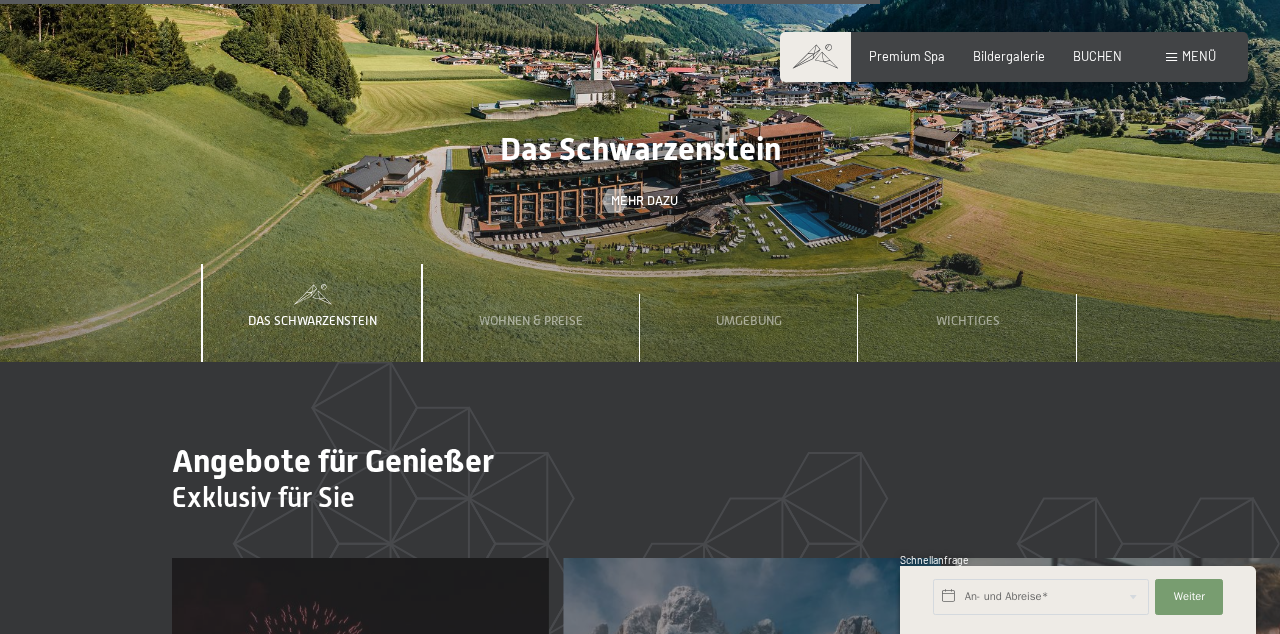click on "Wichtiges" at bounding box center [968, 320] 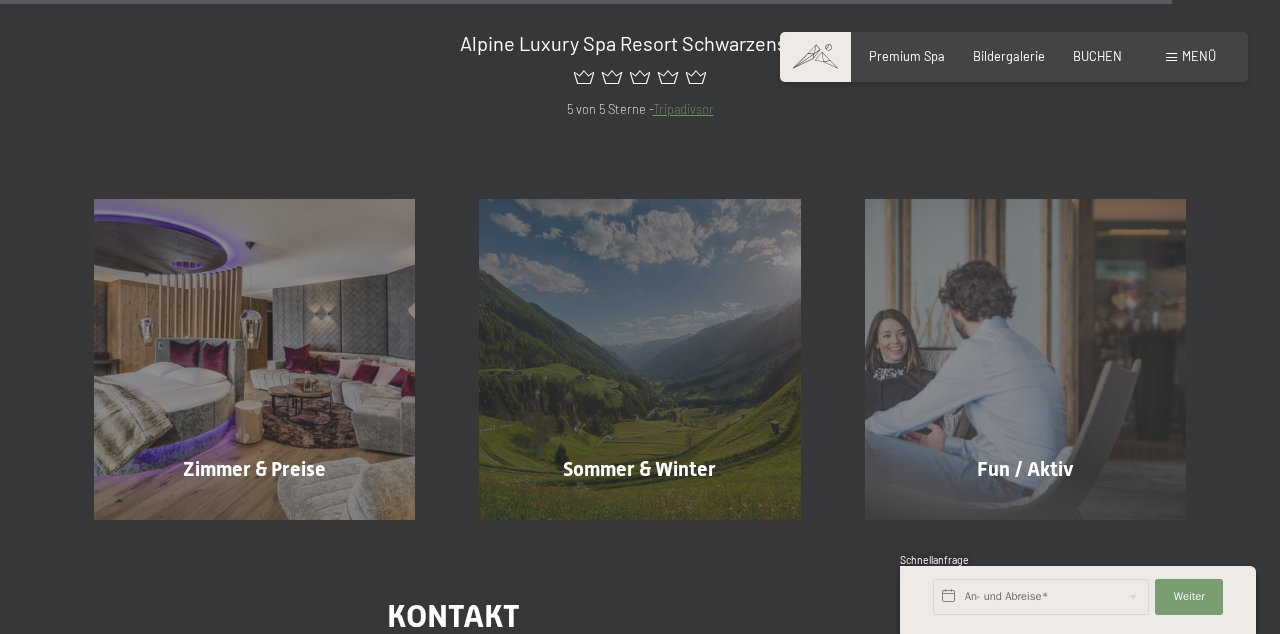 scroll, scrollTop: 6885, scrollLeft: 0, axis: vertical 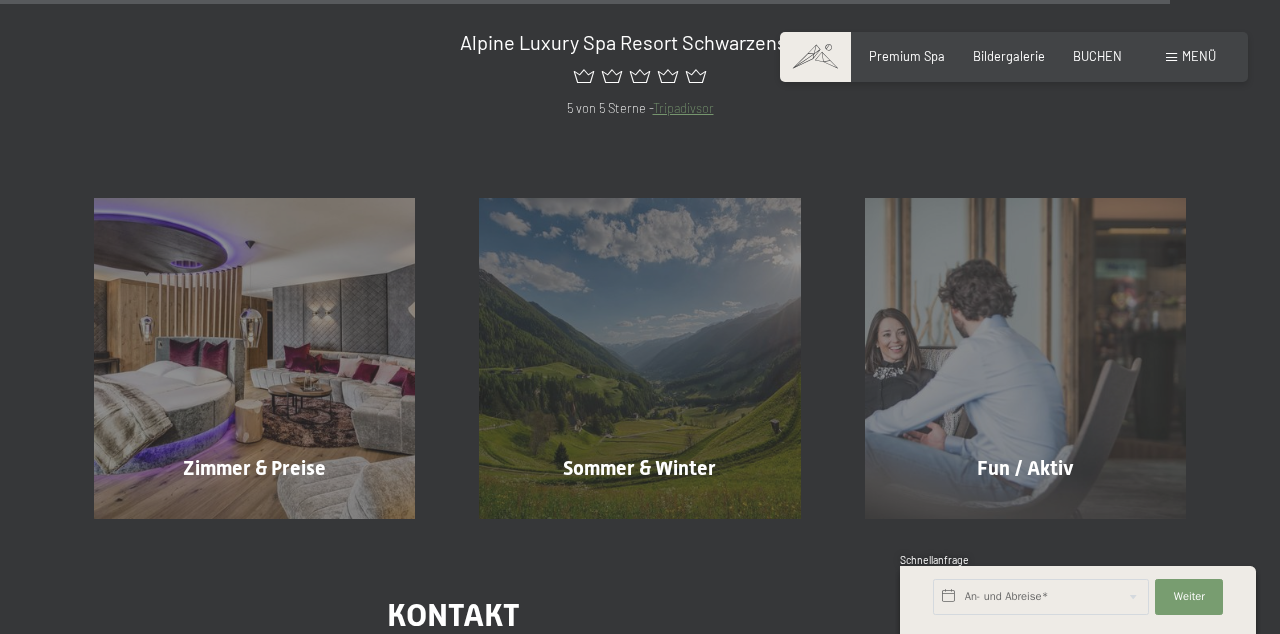 click on "Zimmer & Preise           Mehr erfahren" at bounding box center (254, 358) 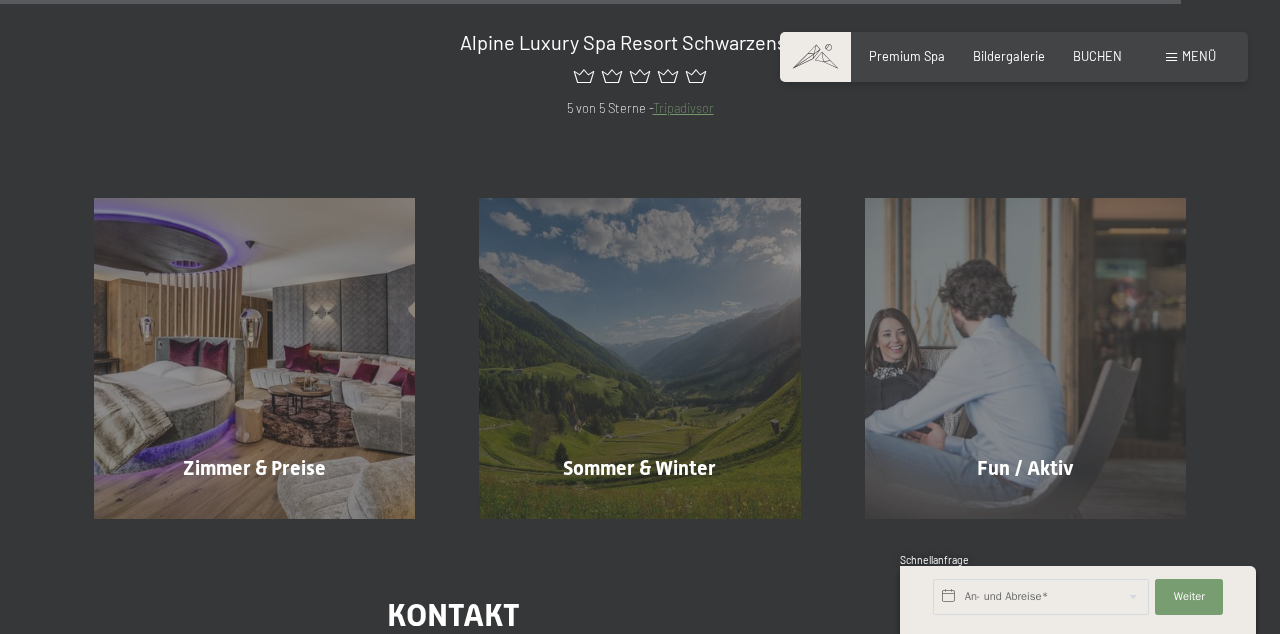 scroll, scrollTop: 6979, scrollLeft: 0, axis: vertical 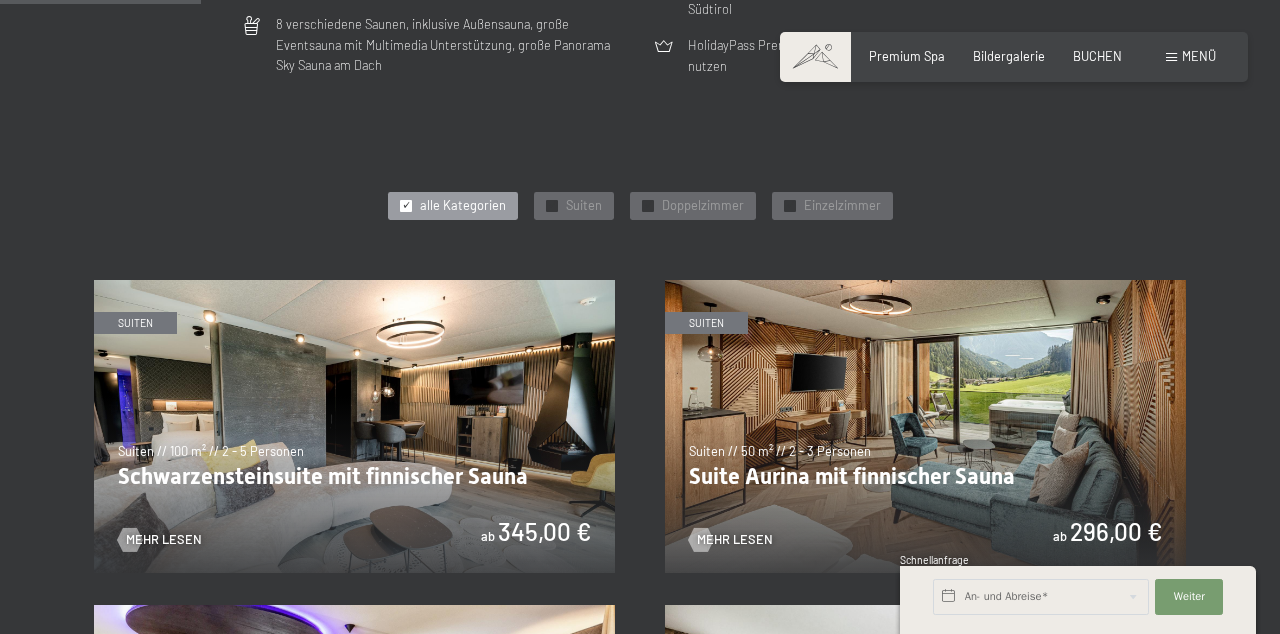 click on "Doppelzimmer" at bounding box center (703, 206) 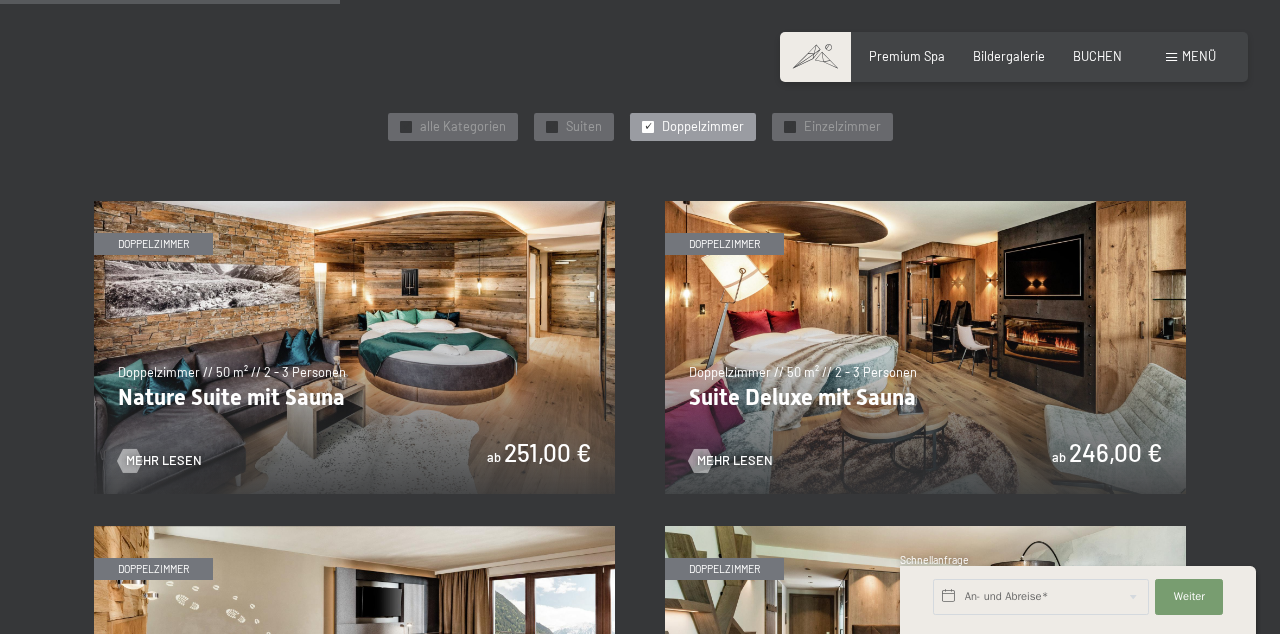 scroll, scrollTop: 856, scrollLeft: 0, axis: vertical 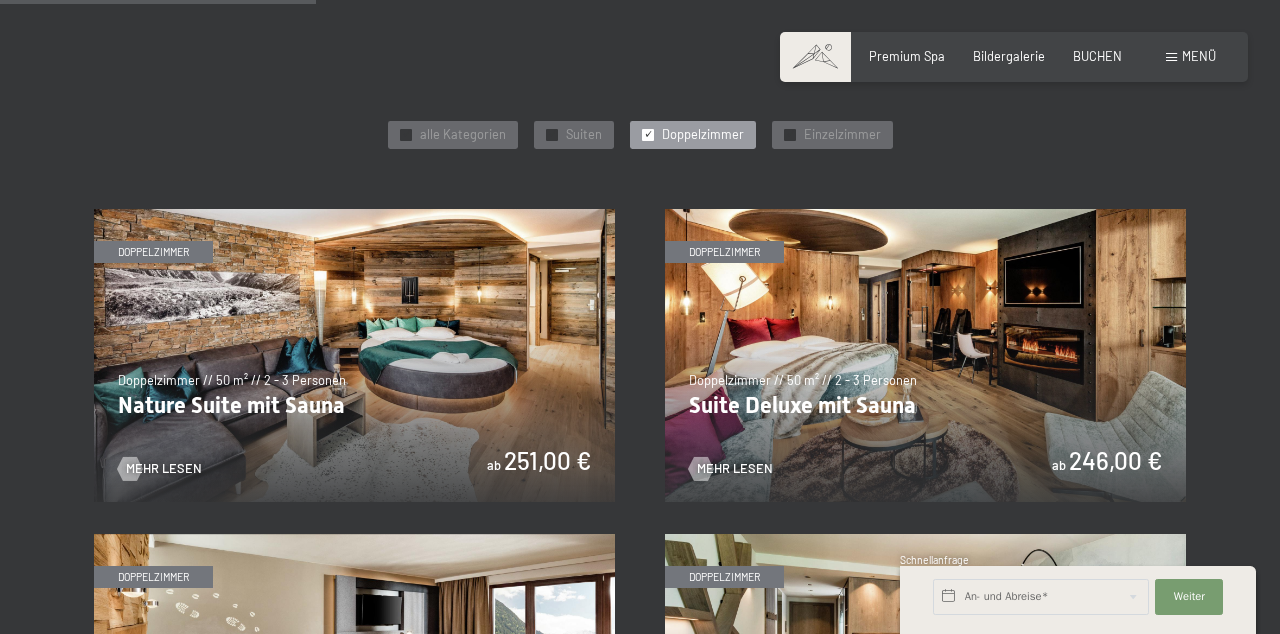 click on "alle Kategorien" at bounding box center (463, 135) 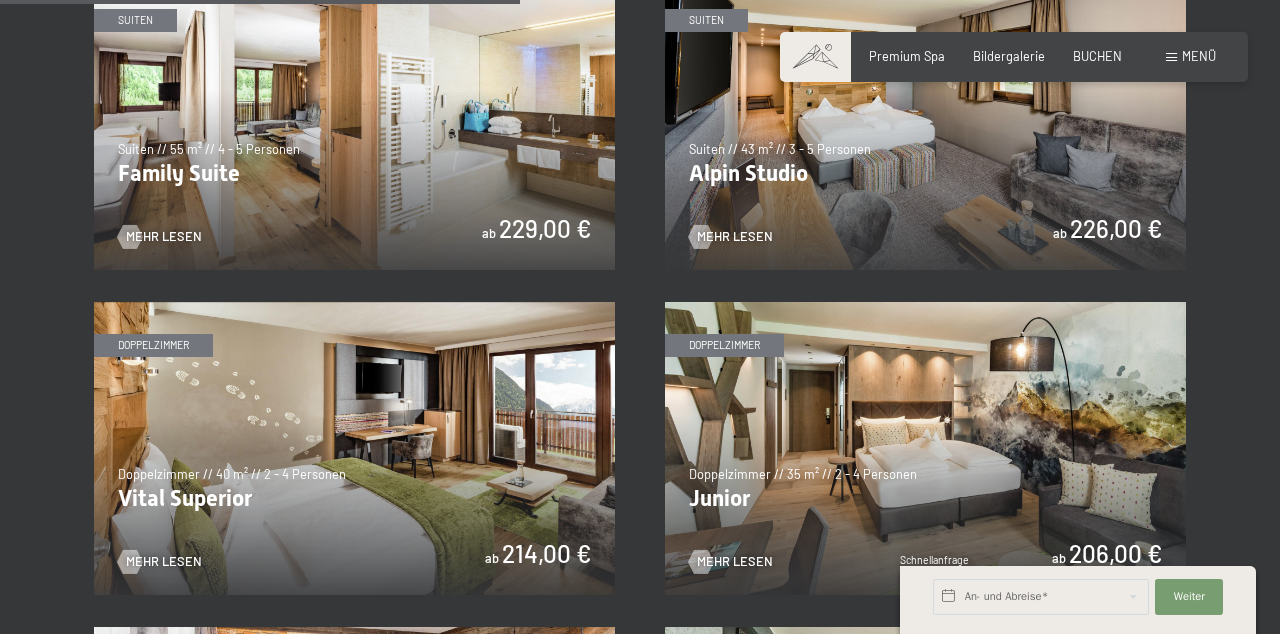 scroll, scrollTop: 2074, scrollLeft: 0, axis: vertical 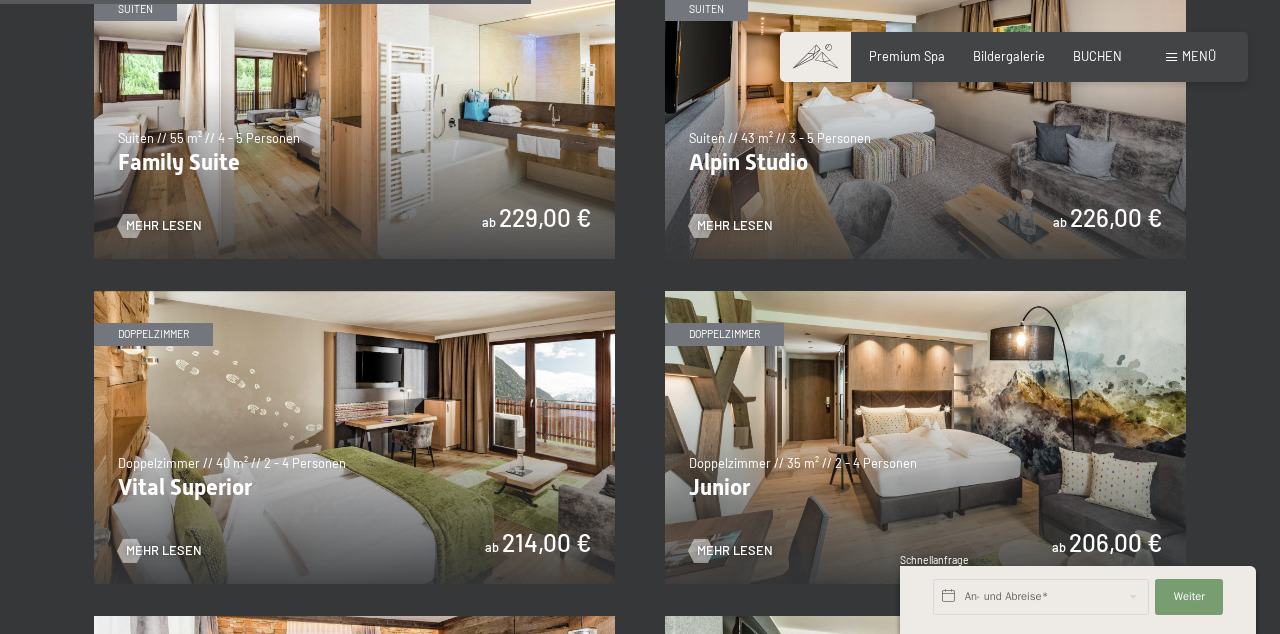click at bounding box center [925, 437] 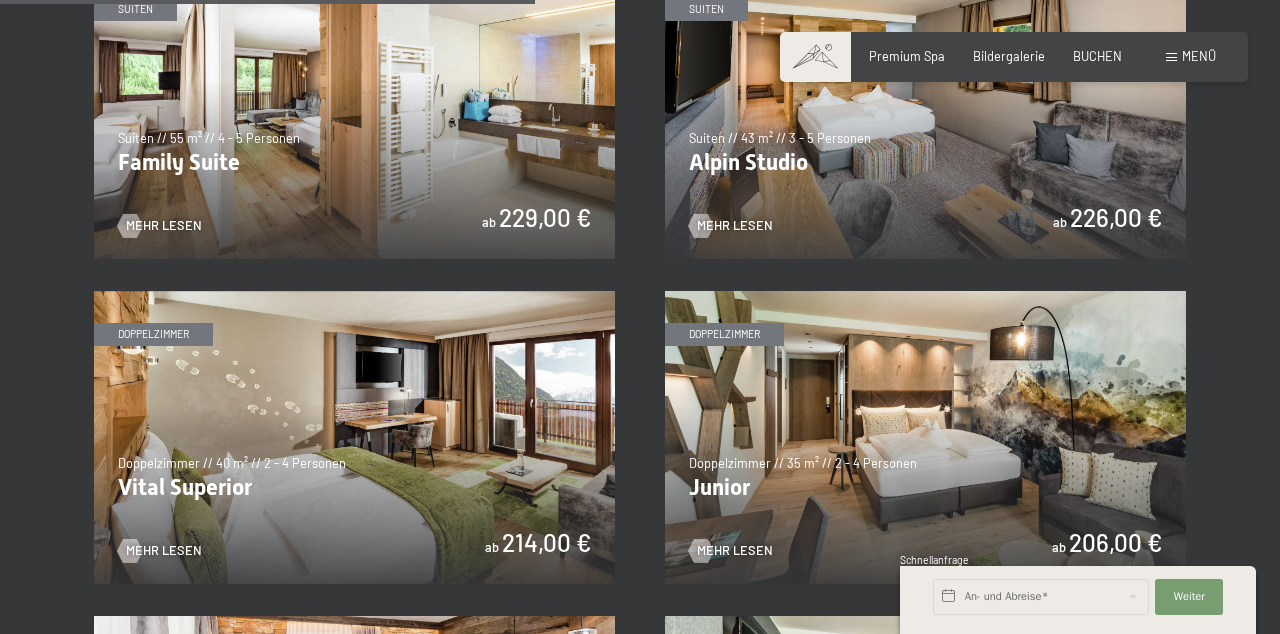 scroll, scrollTop: 2136, scrollLeft: 0, axis: vertical 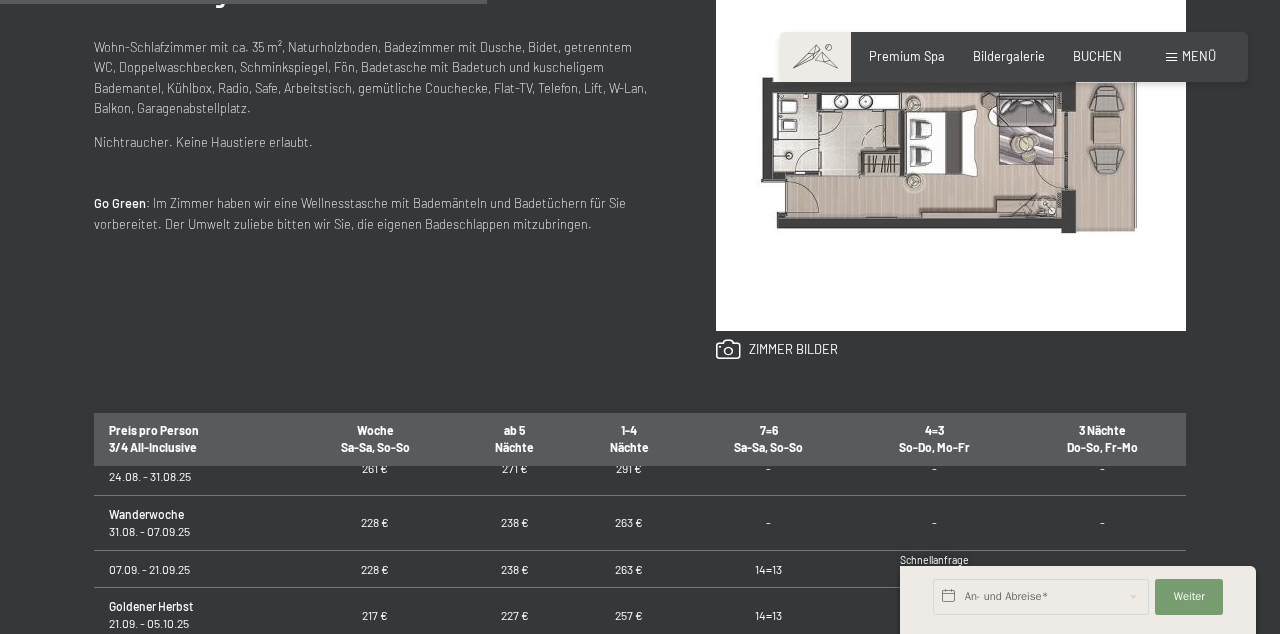 click at bounding box center (777, 350) 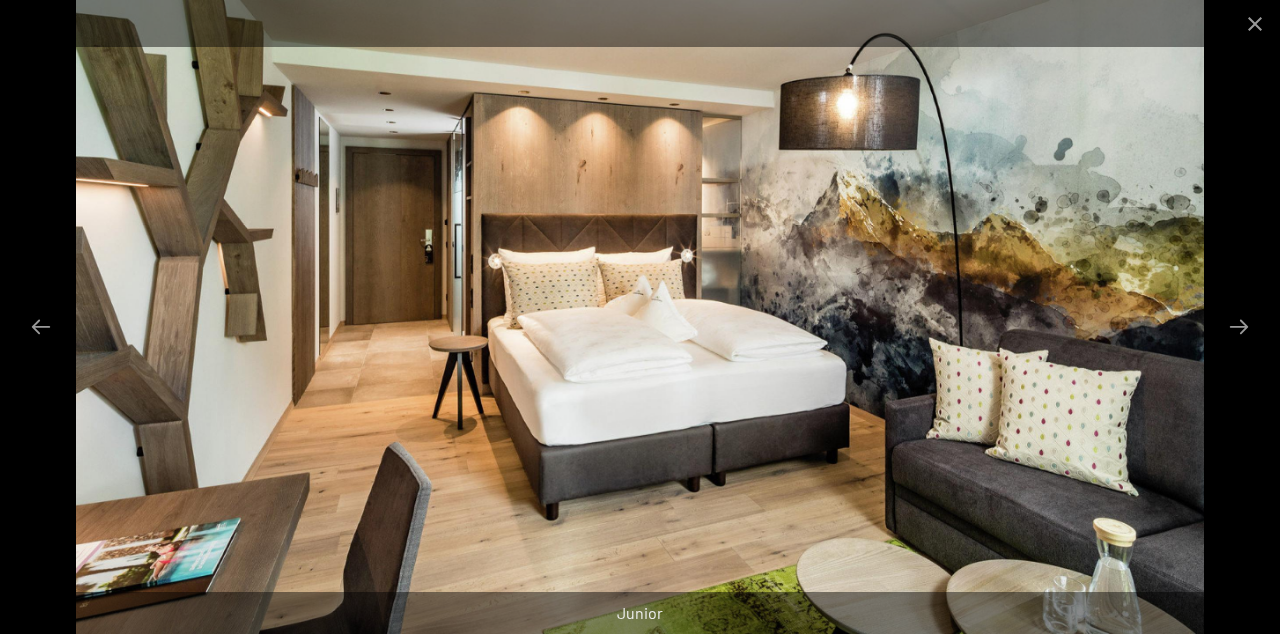 click at bounding box center (1255, 23) 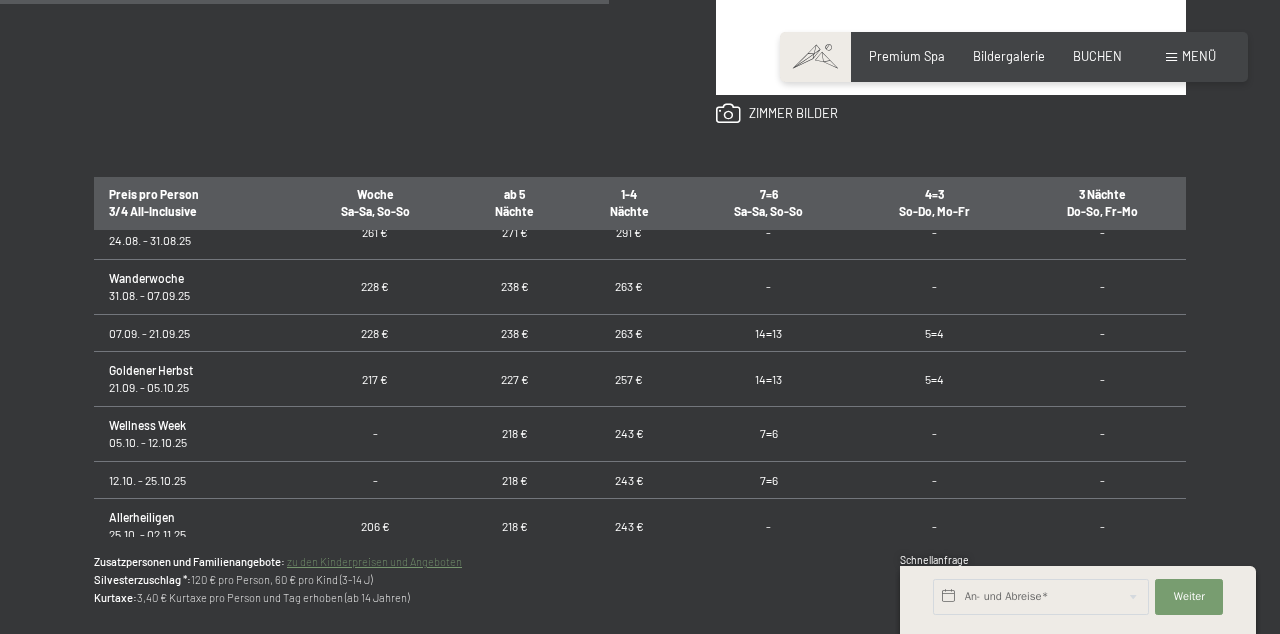 scroll, scrollTop: 1125, scrollLeft: 0, axis: vertical 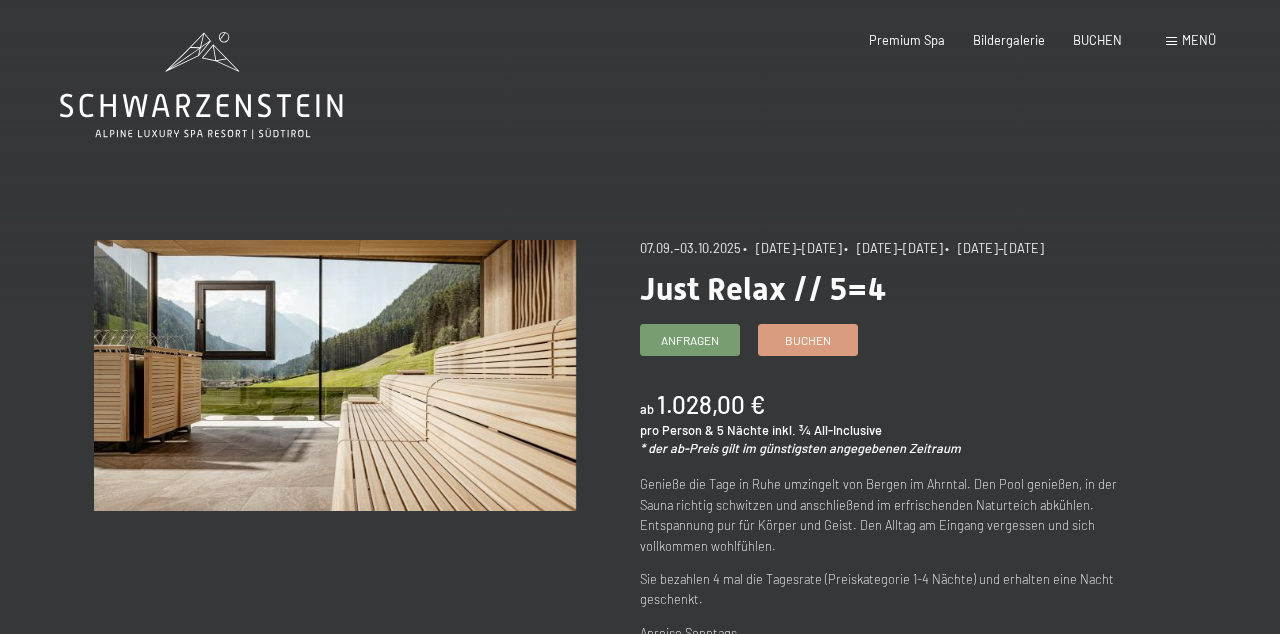 click on "Bildergalerie" at bounding box center [1009, 40] 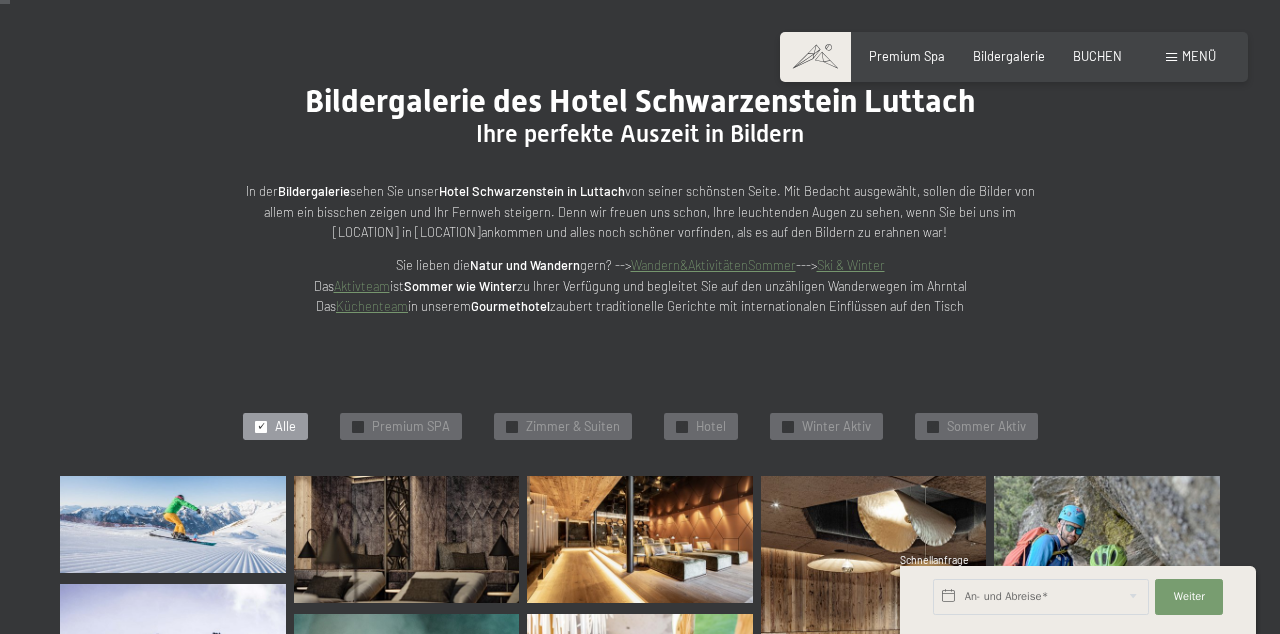 scroll, scrollTop: 140, scrollLeft: 0, axis: vertical 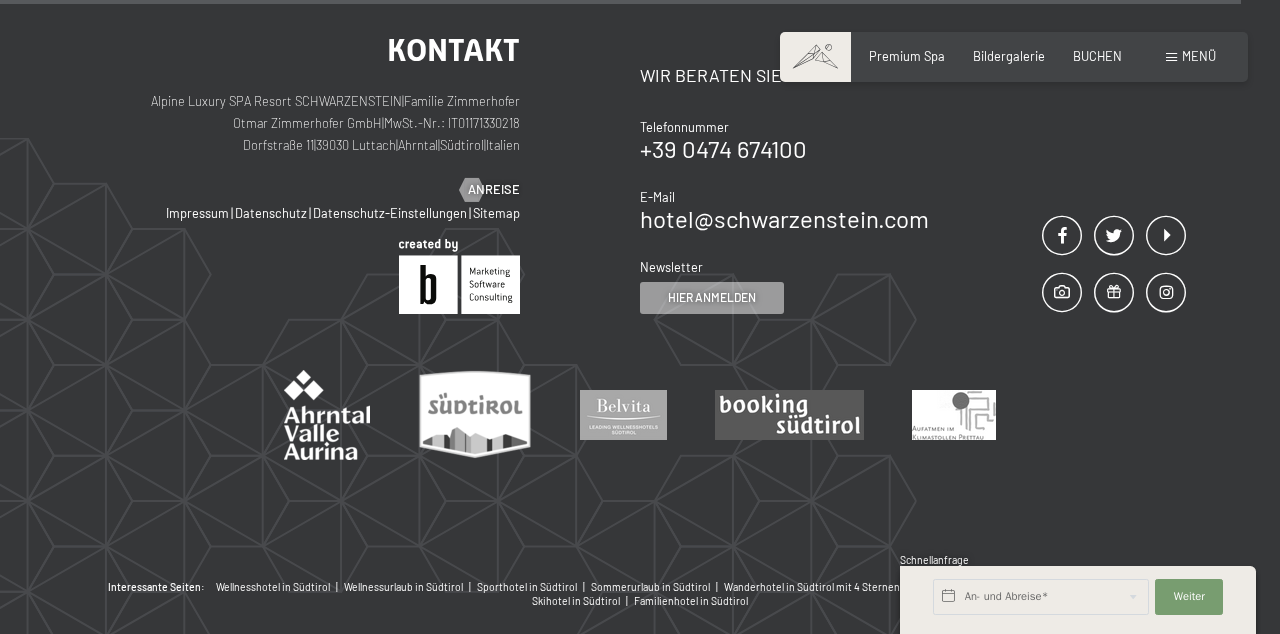 click on "Impressum" at bounding box center [197, 213] 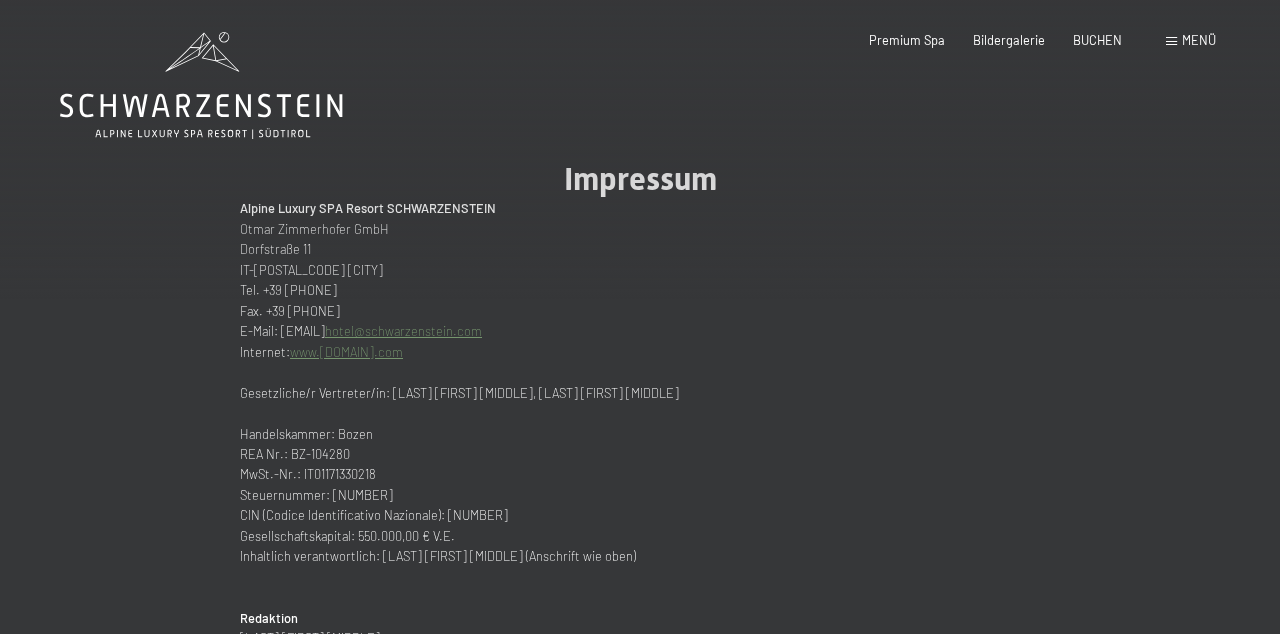 scroll, scrollTop: 0, scrollLeft: 0, axis: both 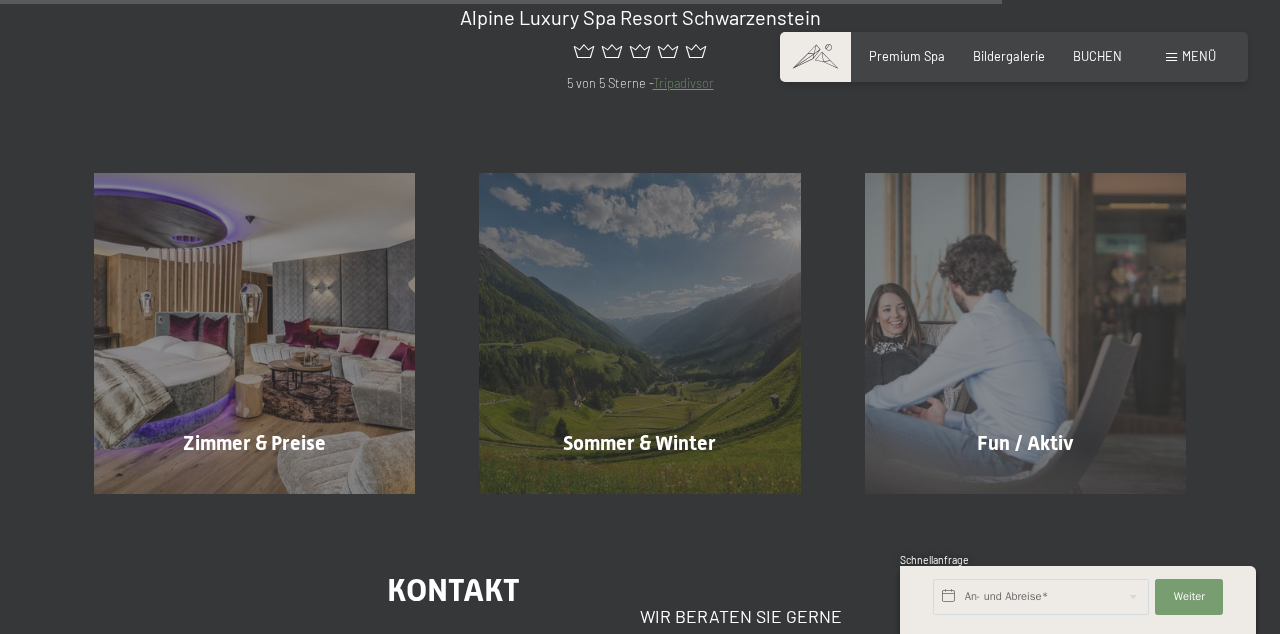 click on "Sommer & Winter           Mehr erfahren" at bounding box center (639, 333) 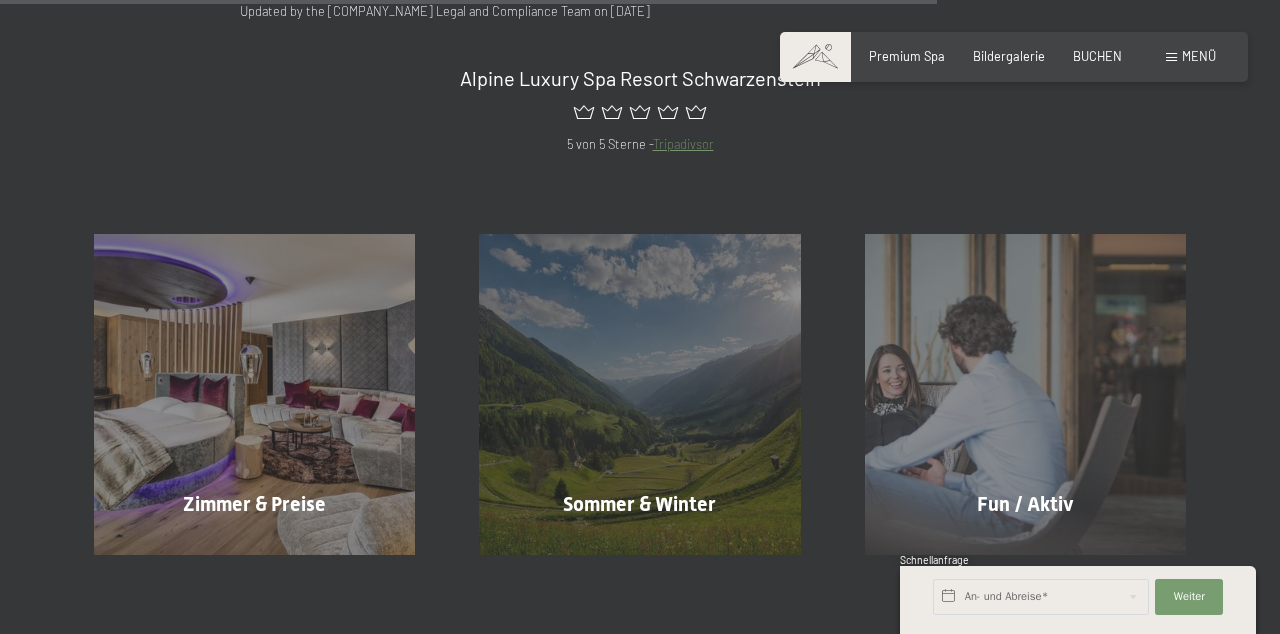 scroll, scrollTop: 1968, scrollLeft: 0, axis: vertical 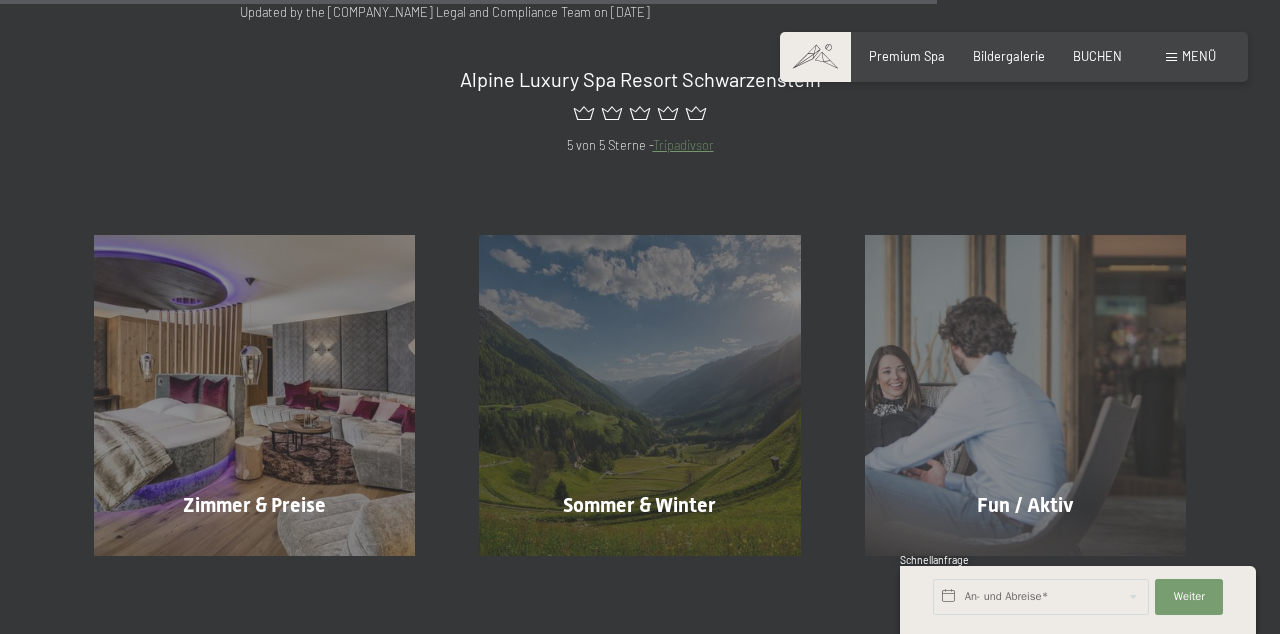 click on "Zimmer & Preise           Mehr erfahren" at bounding box center (254, 395) 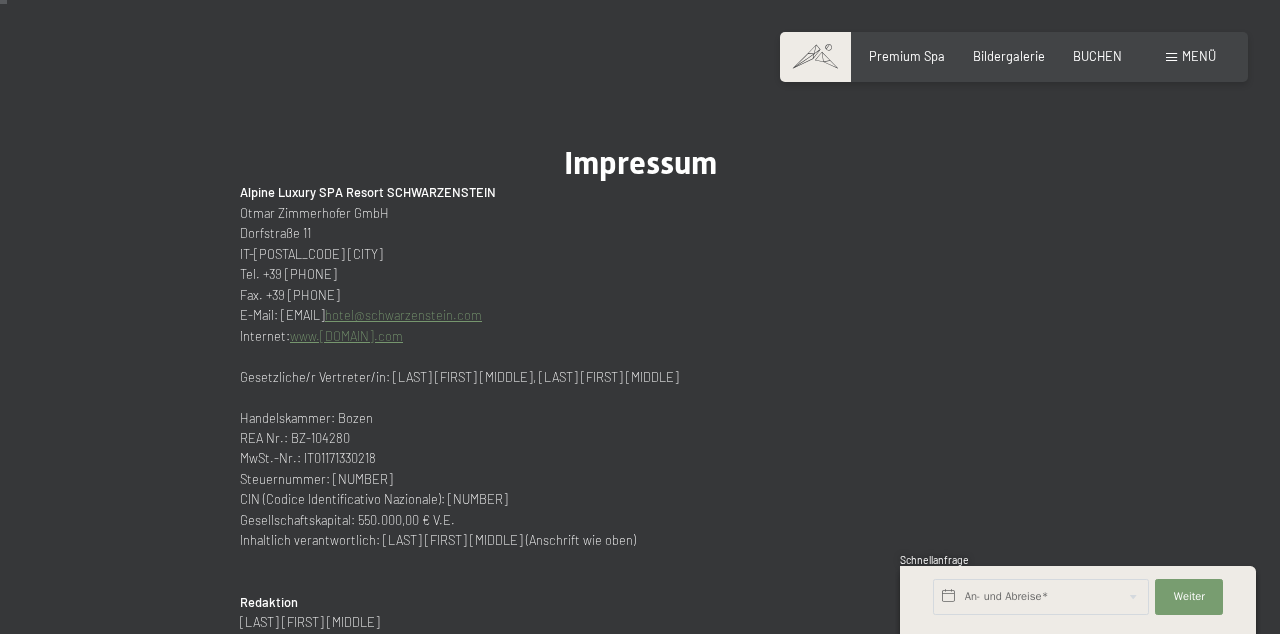 scroll, scrollTop: 0, scrollLeft: 0, axis: both 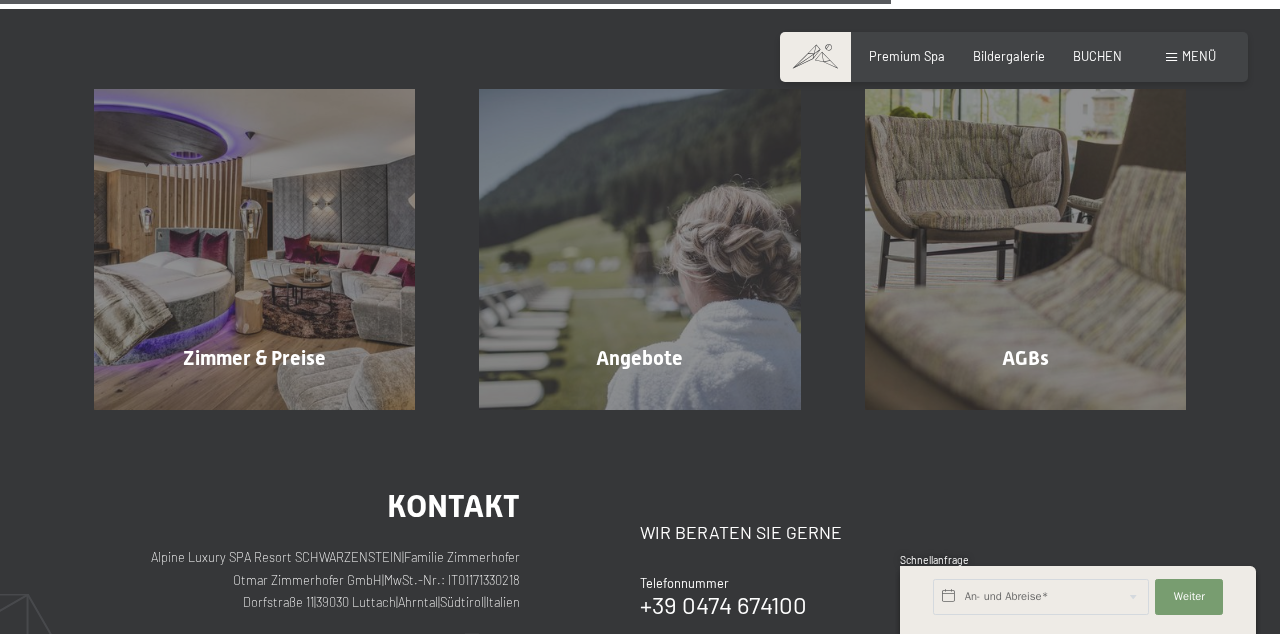 click on "Zimmer & Preise           Mehr erfahren" at bounding box center (254, 249) 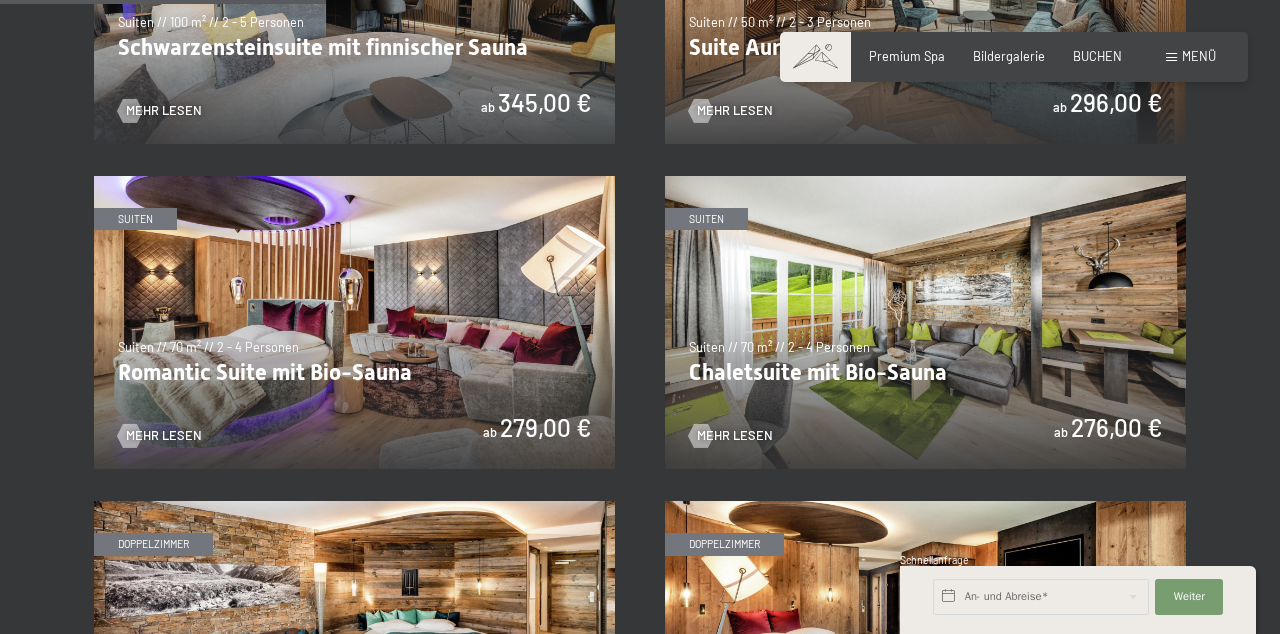 scroll, scrollTop: 1382, scrollLeft: 0, axis: vertical 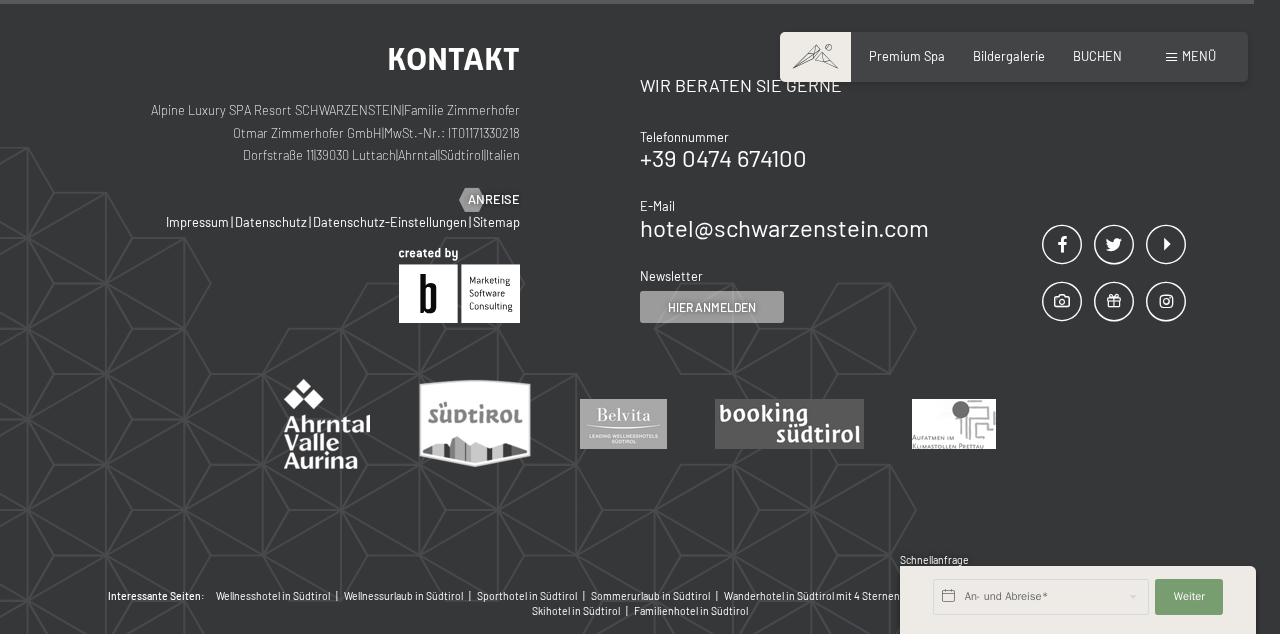 click on "Einwilligung Marketing*" at bounding box center (517, 374) 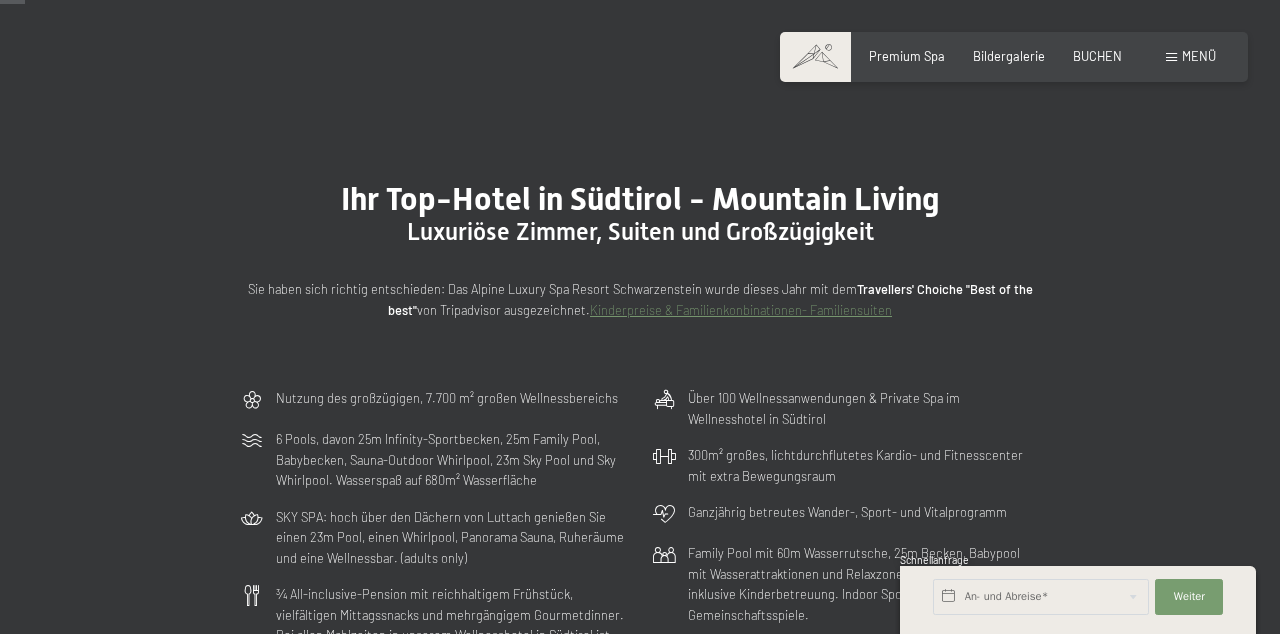 scroll, scrollTop: 0, scrollLeft: 0, axis: both 